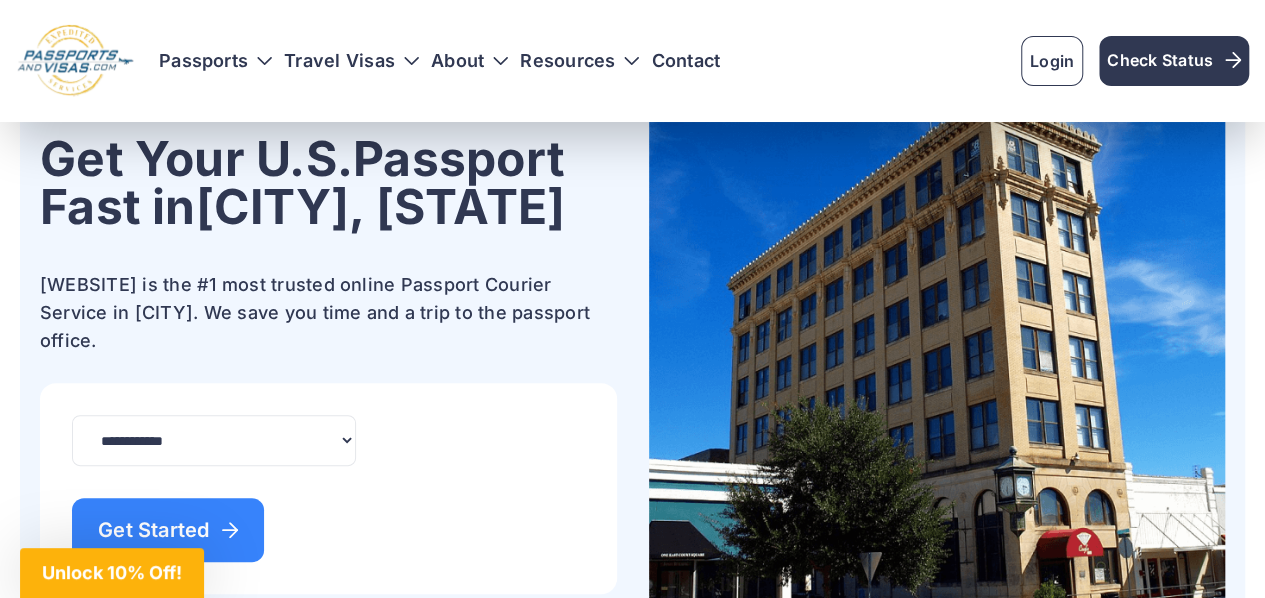 scroll, scrollTop: 0, scrollLeft: 0, axis: both 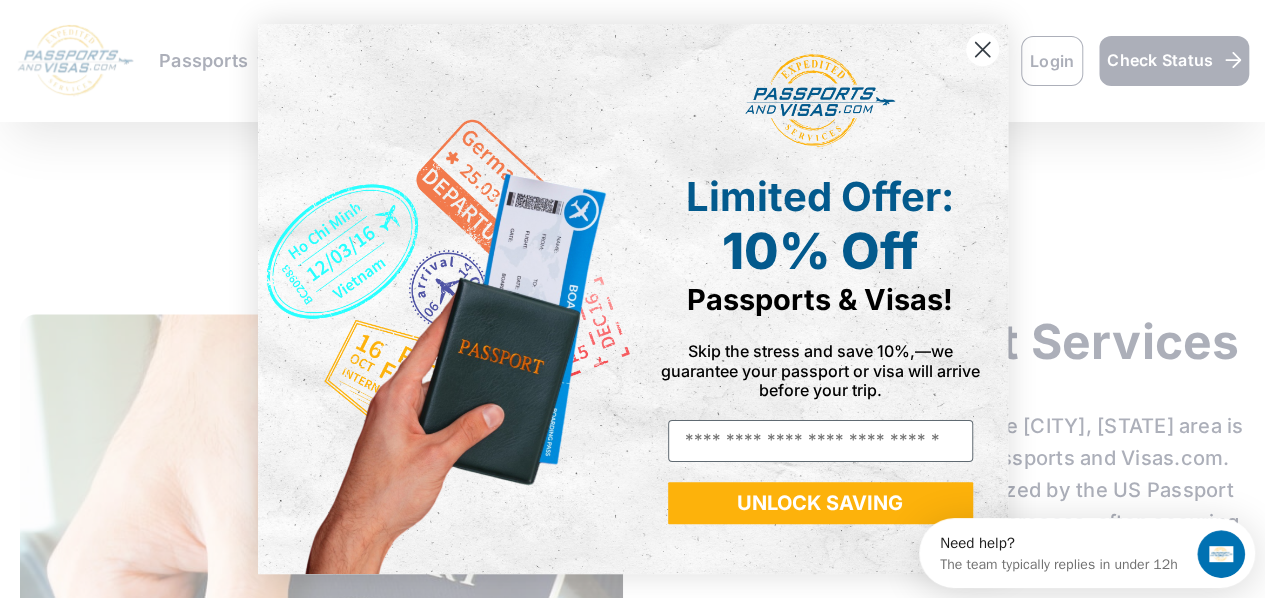 click at bounding box center (981, 49) 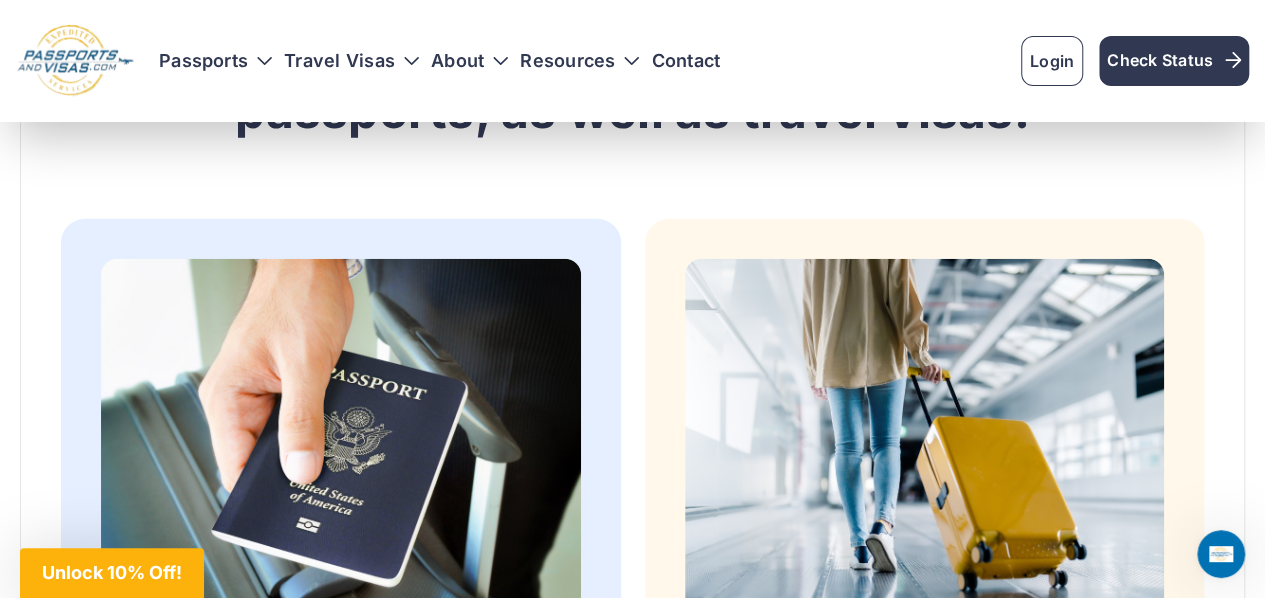 scroll, scrollTop: 2682, scrollLeft: 0, axis: vertical 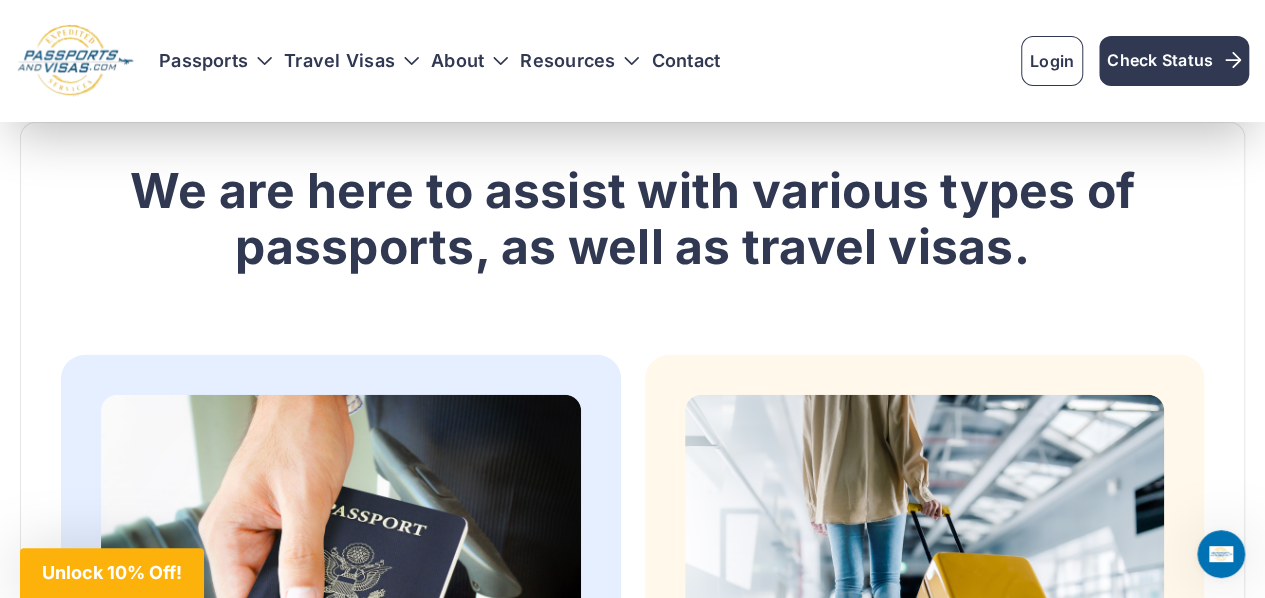 click at bounding box center (925, 584) 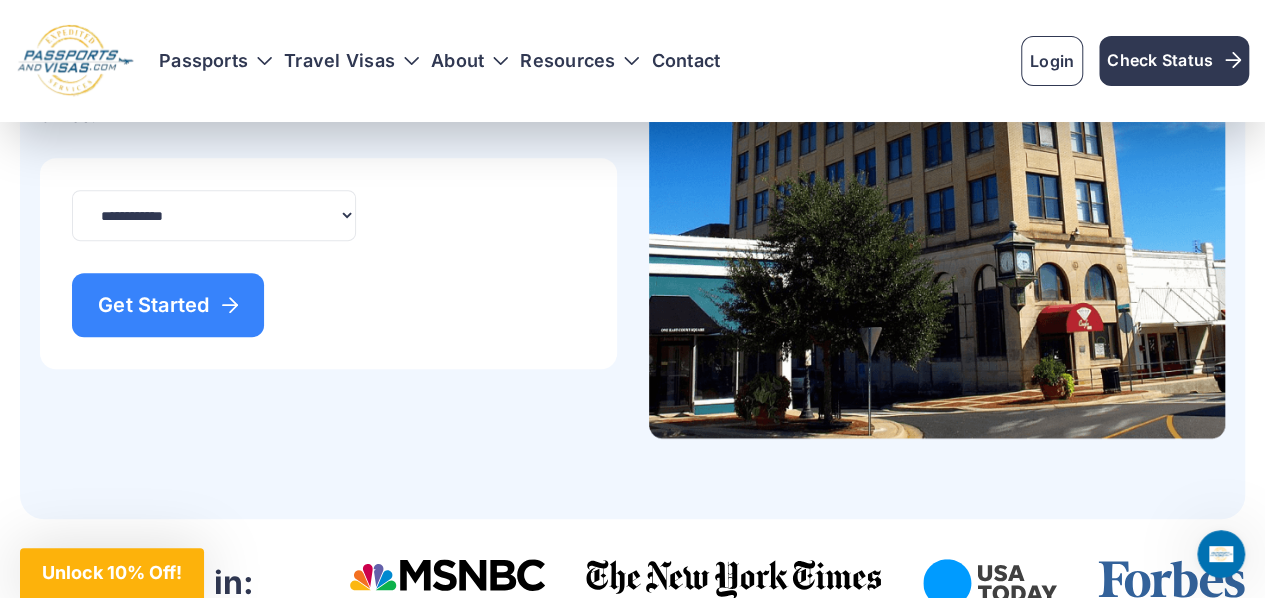scroll, scrollTop: 410, scrollLeft: 0, axis: vertical 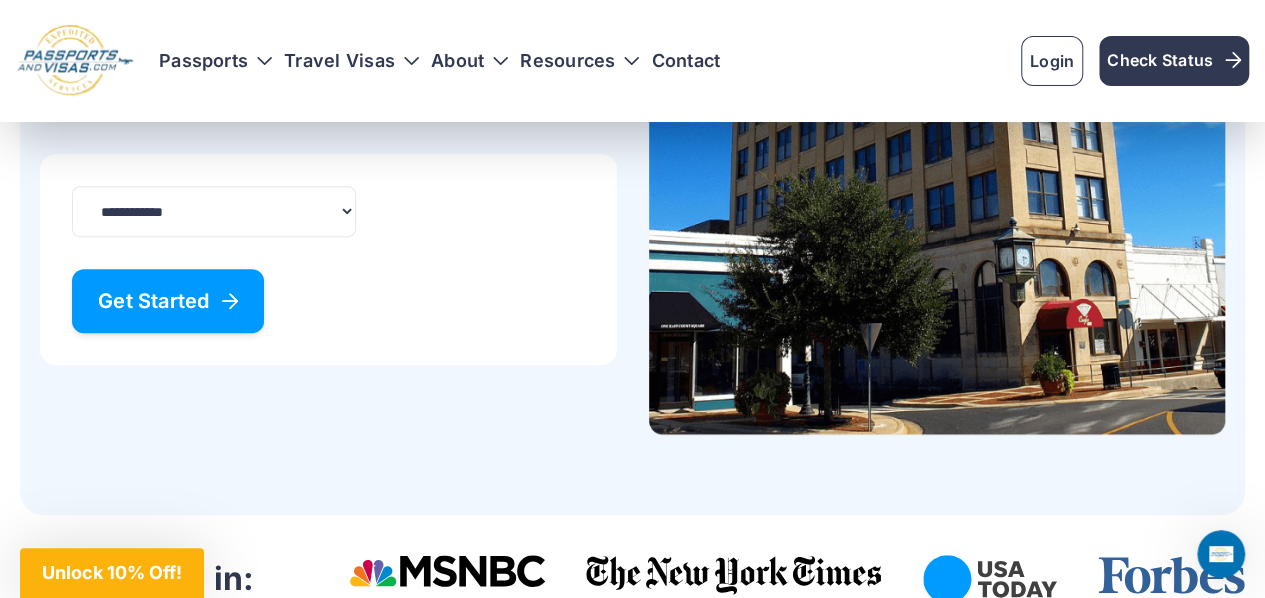 click on "Get Started" at bounding box center (168, 301) 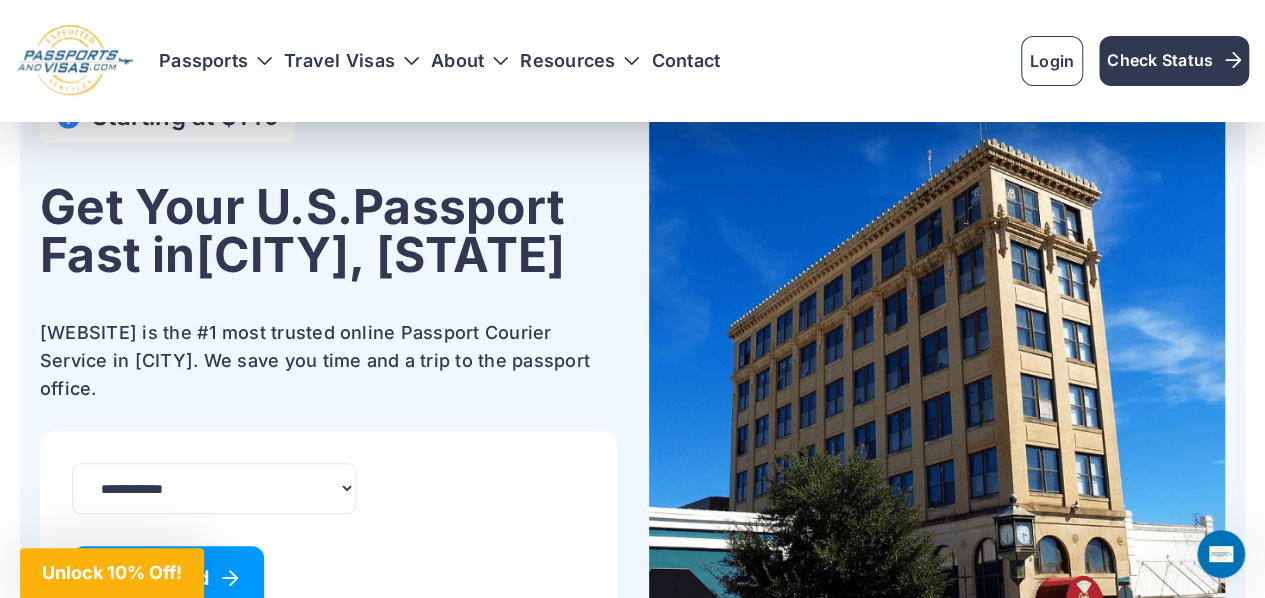scroll, scrollTop: 0, scrollLeft: 0, axis: both 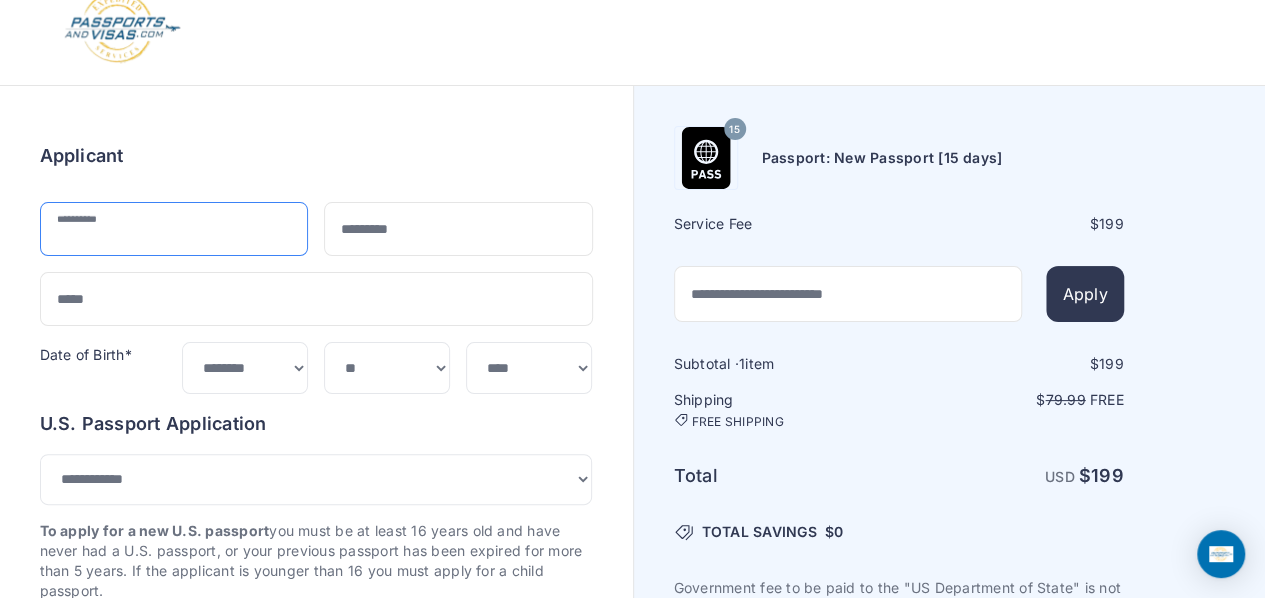 click at bounding box center [174, 229] 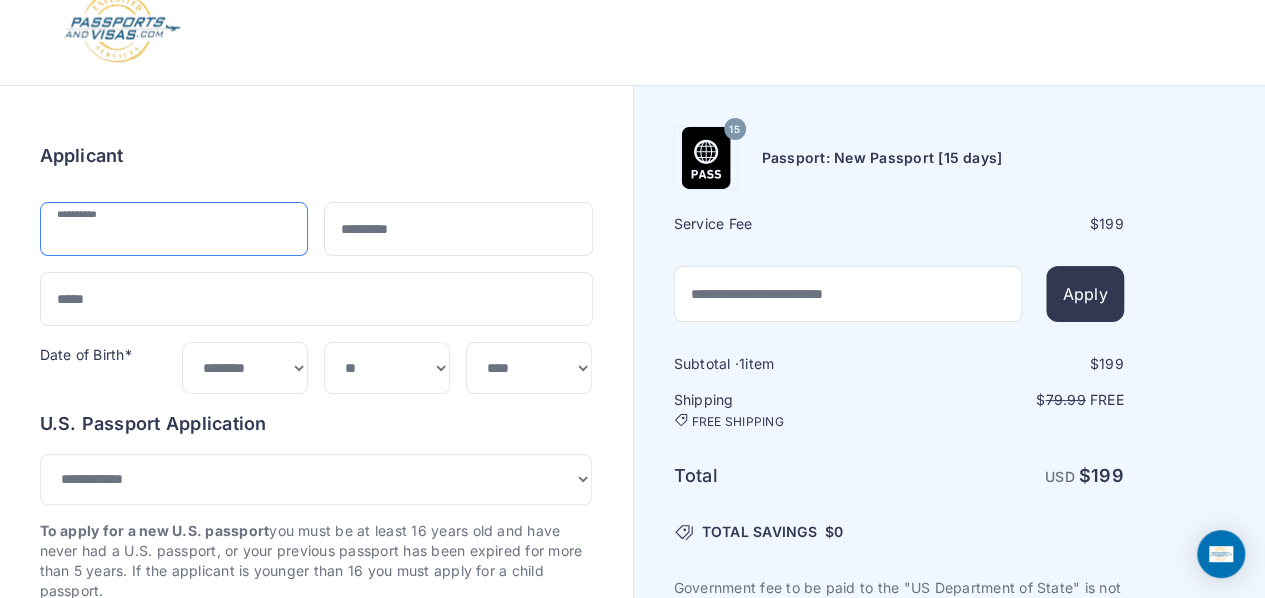 type on "*******" 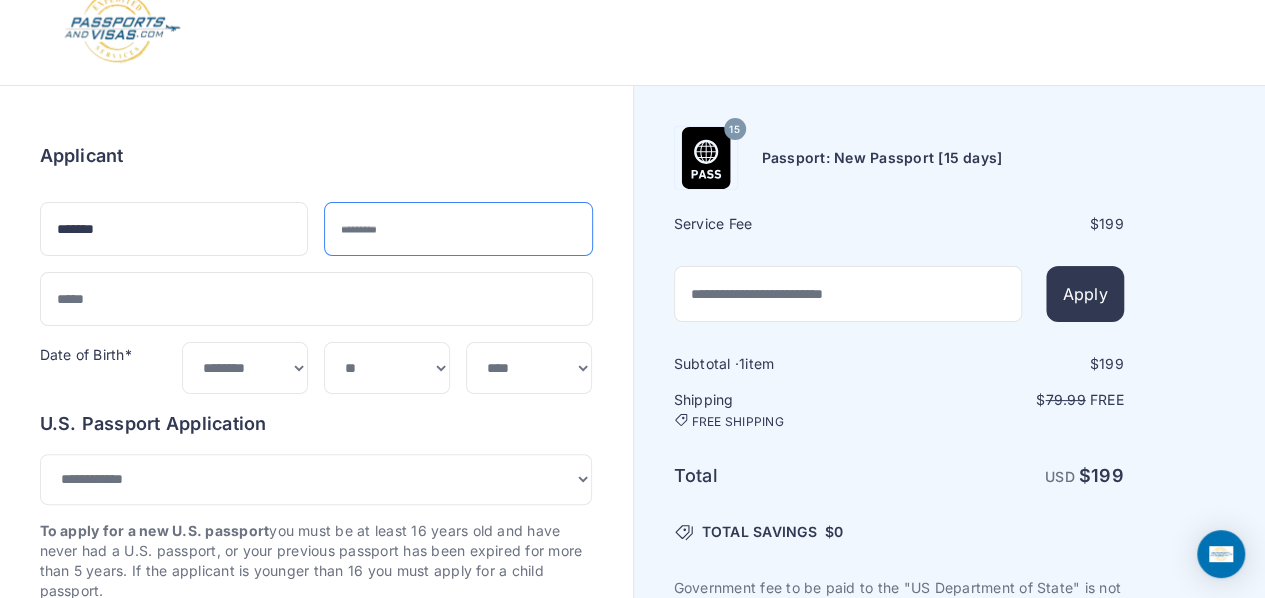 type on "**********" 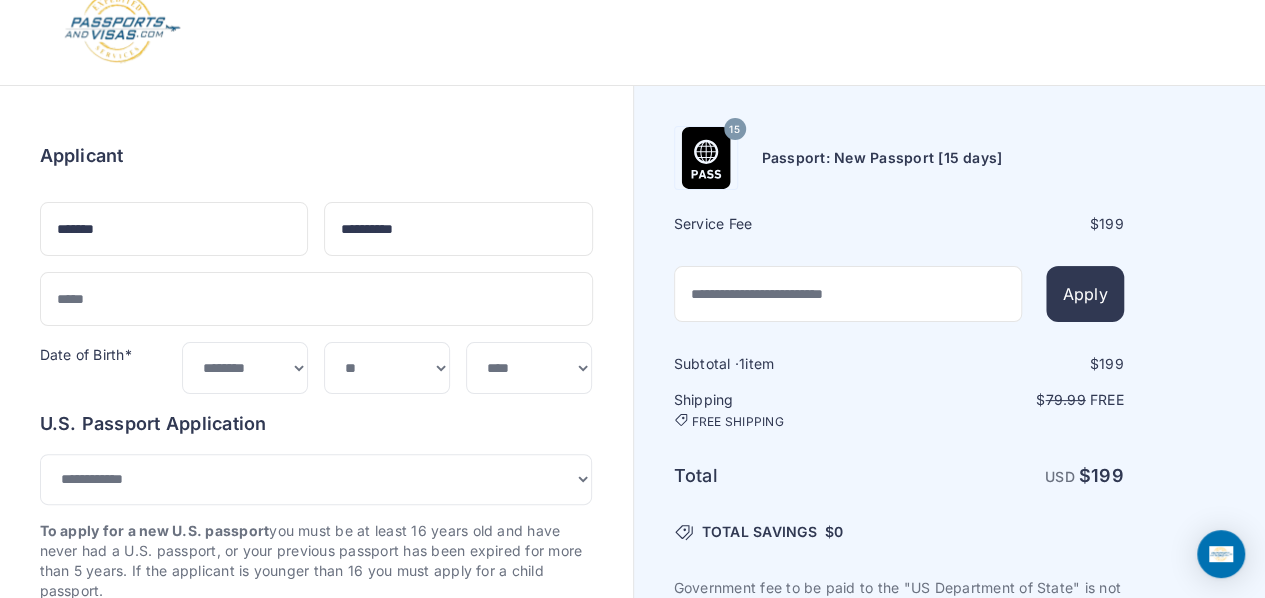 type on "**********" 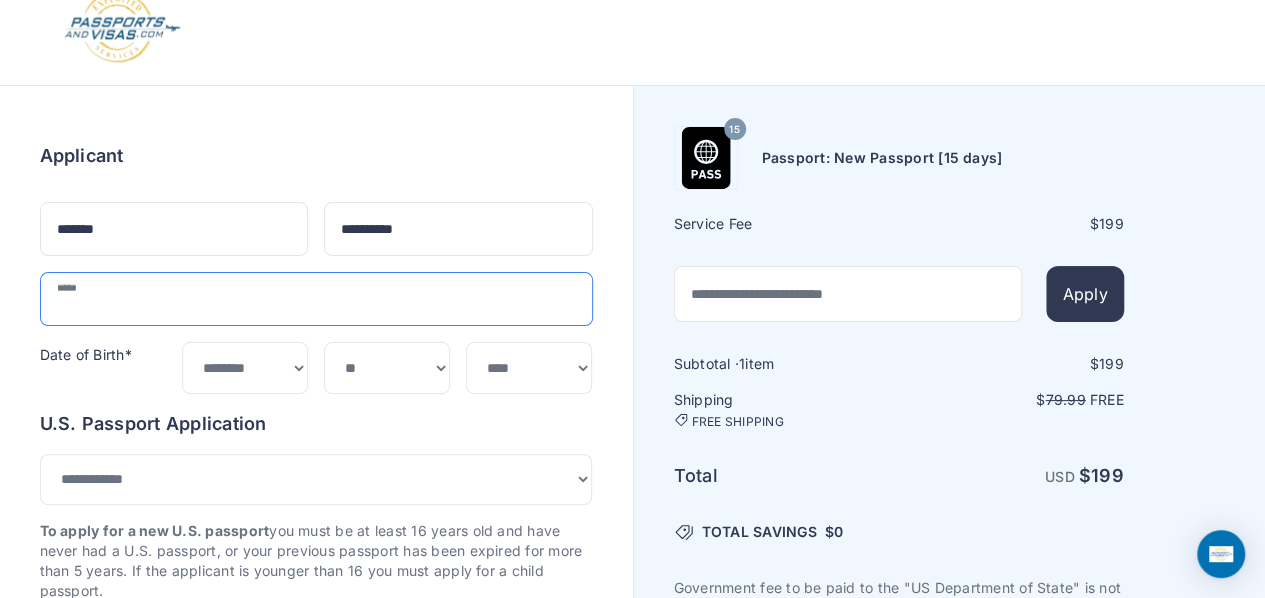 click at bounding box center [316, 299] 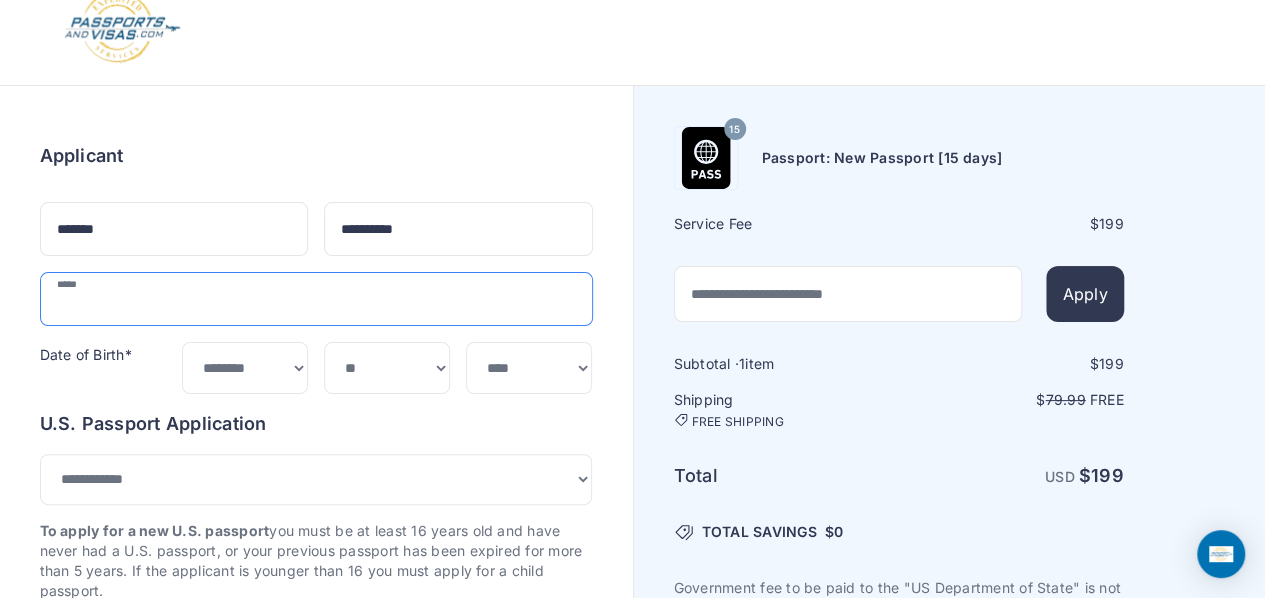 type on "**********" 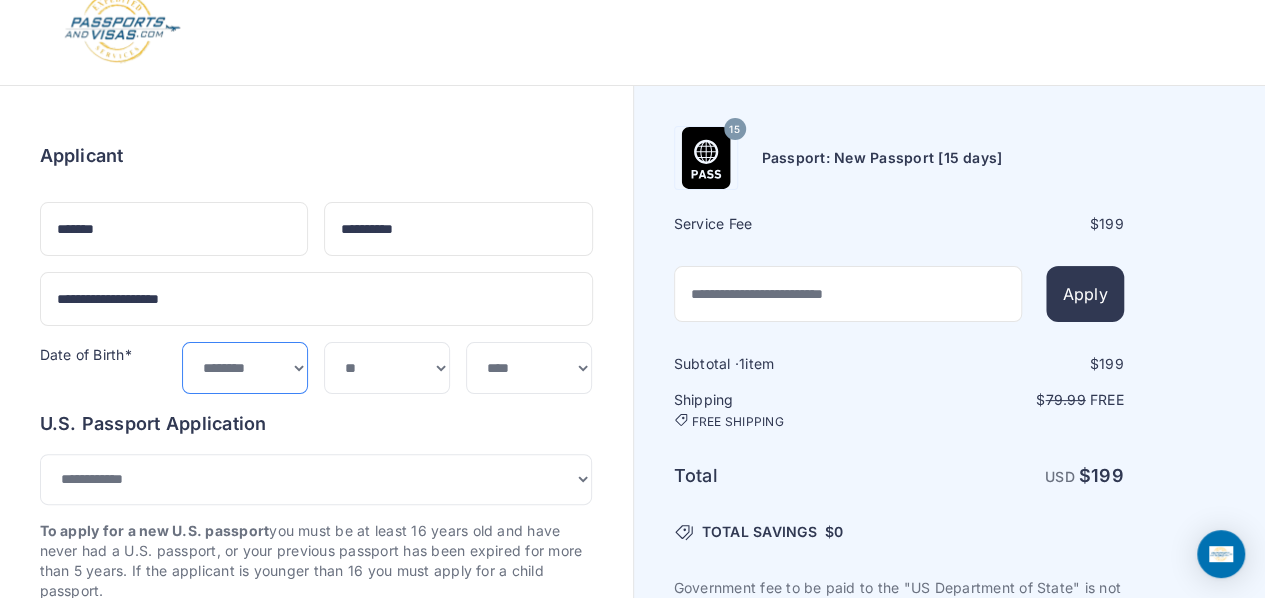 click on "*****
*******
********
*****
*****
***
****
****
******
*********
*******
********
********" at bounding box center [245, 367] 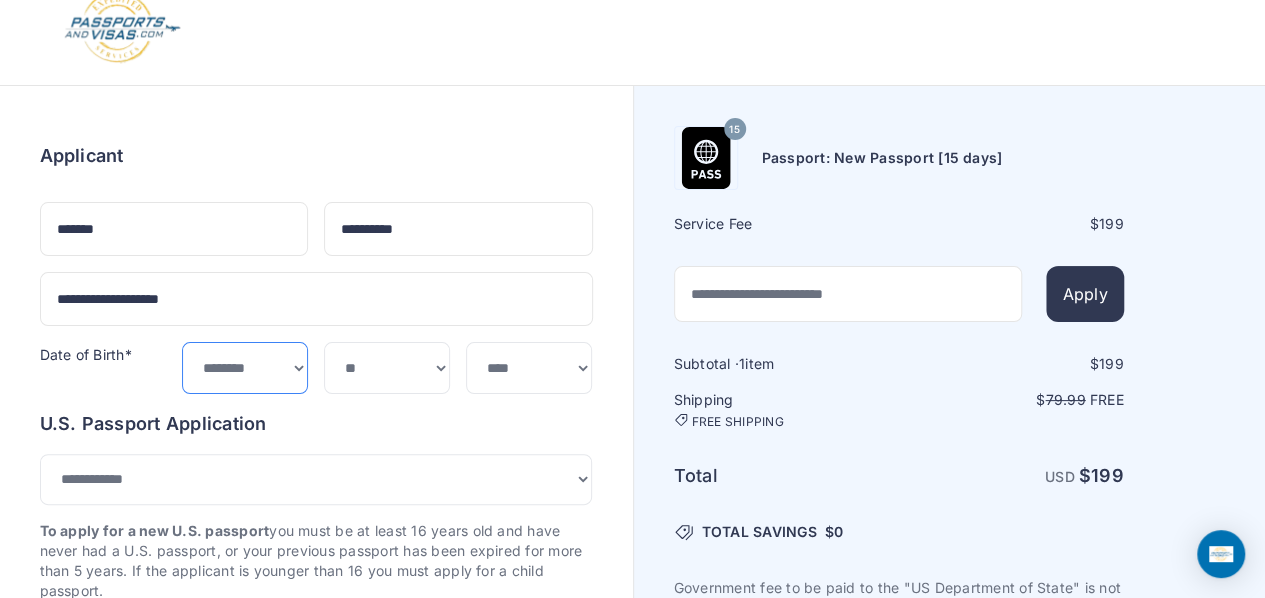 select on "*" 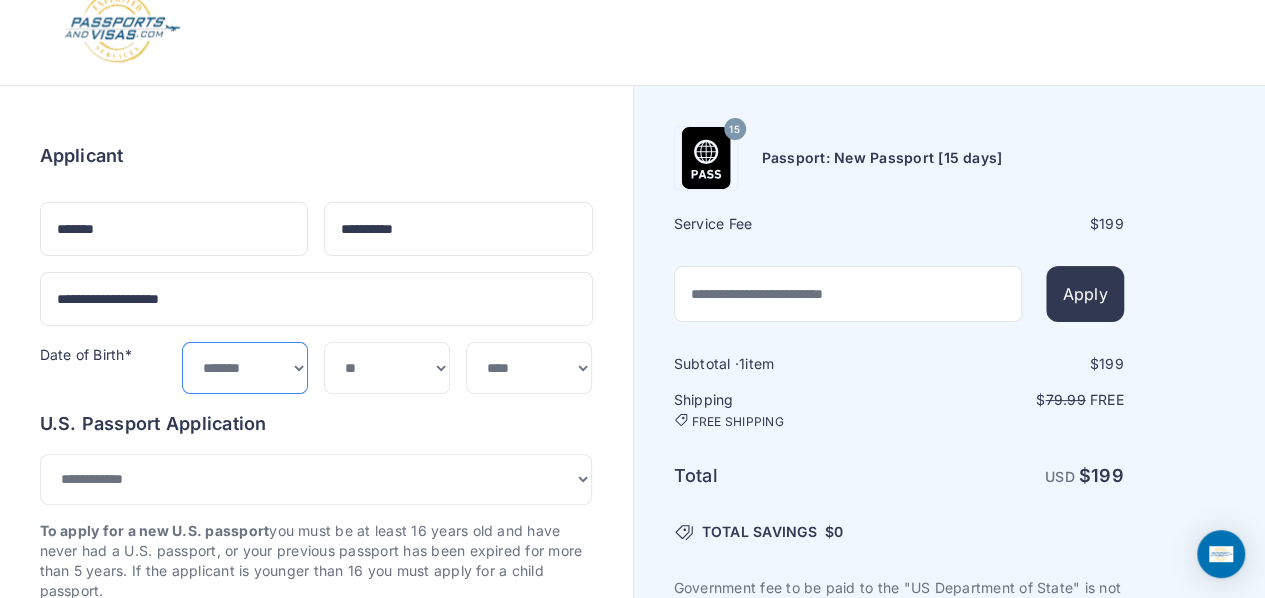 click on "*****
*******
********
*****
*****
***
****
****
******
*********
*******
********
********" at bounding box center (245, 367) 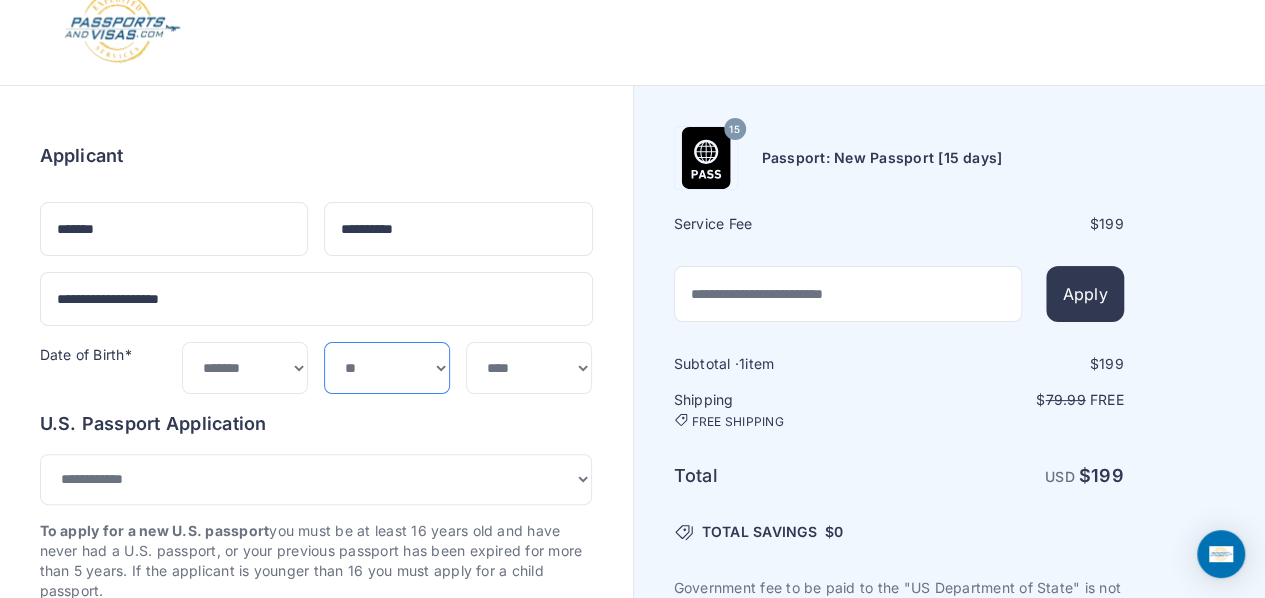 click on "***
*
*
*
*
*
*
*
*
*
**
**
**
**
** ** ** ** ** **" at bounding box center (387, 367) 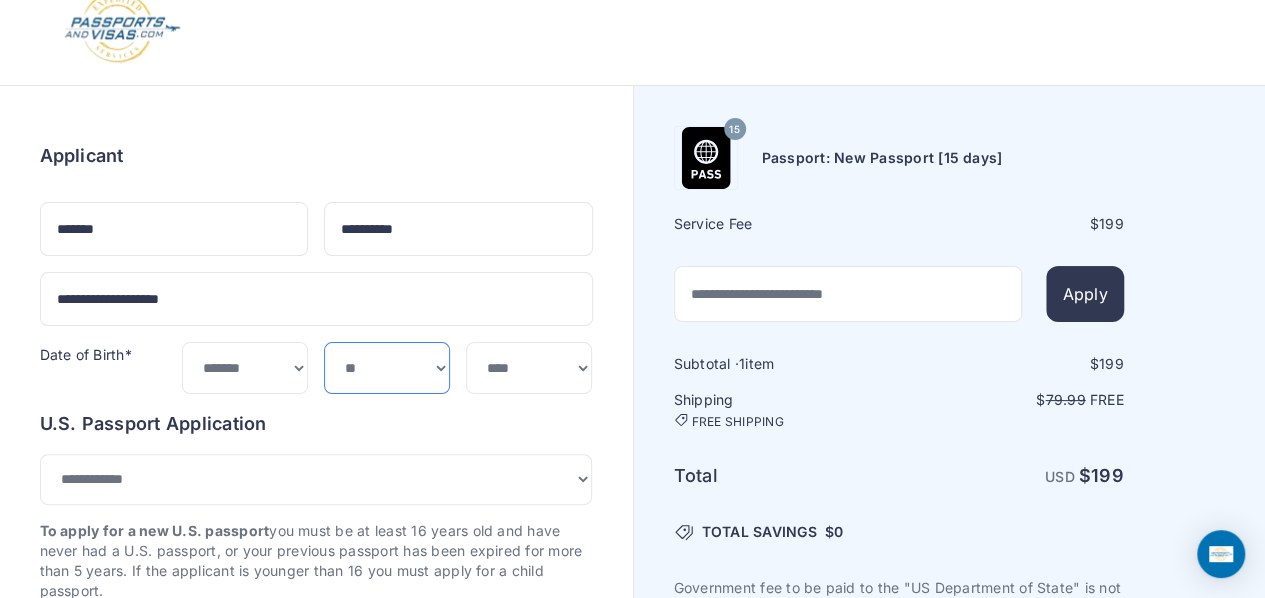 select on "**" 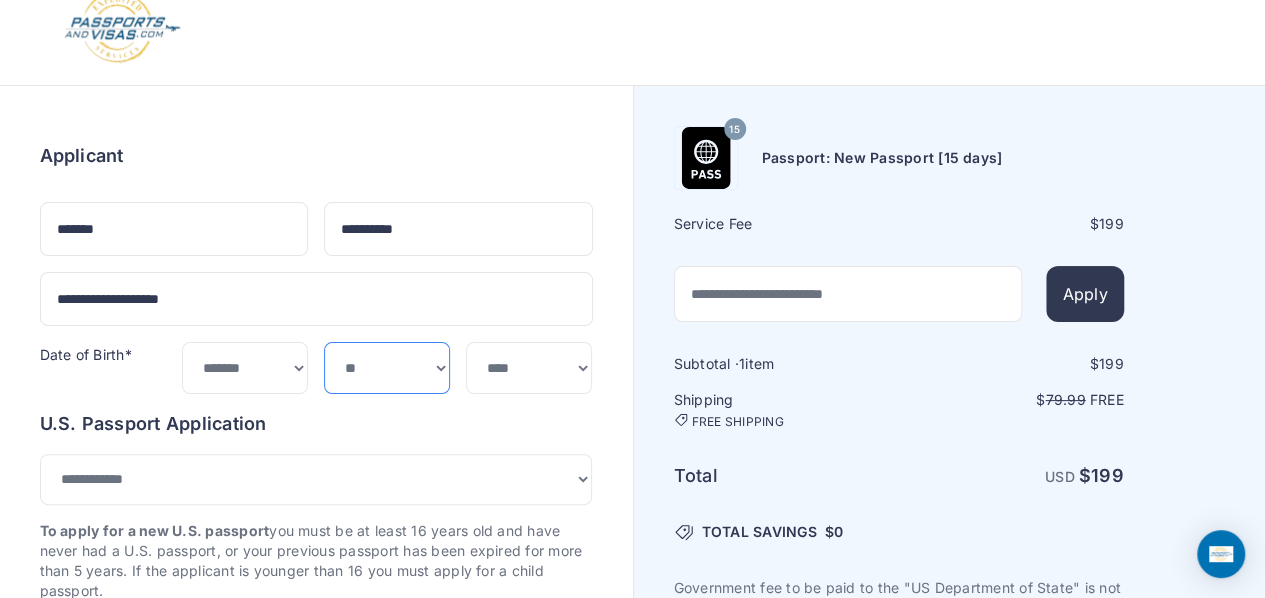 click on "***
*
*
*
*
*
*
*
*
*
**
**
**
**
** ** ** ** ** **" at bounding box center (387, 367) 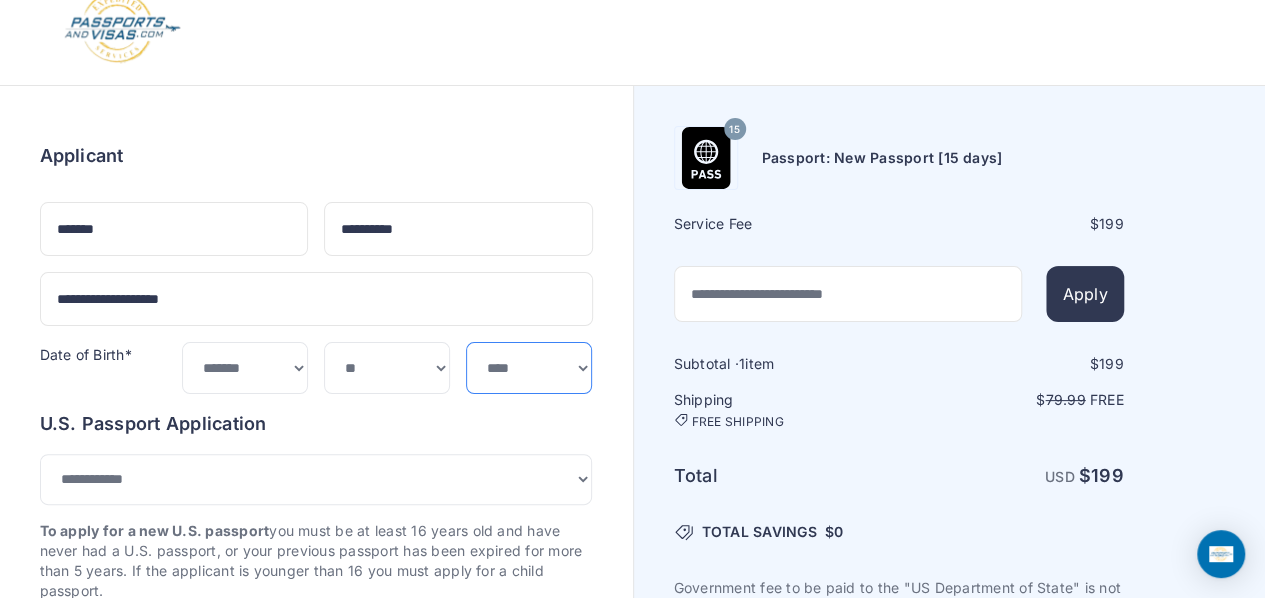 click on "****
****
****
****
****
****
****
****
****
****
****
****
****
**** **** **** **** **** **** **** **** **** **** ****" at bounding box center (529, 367) 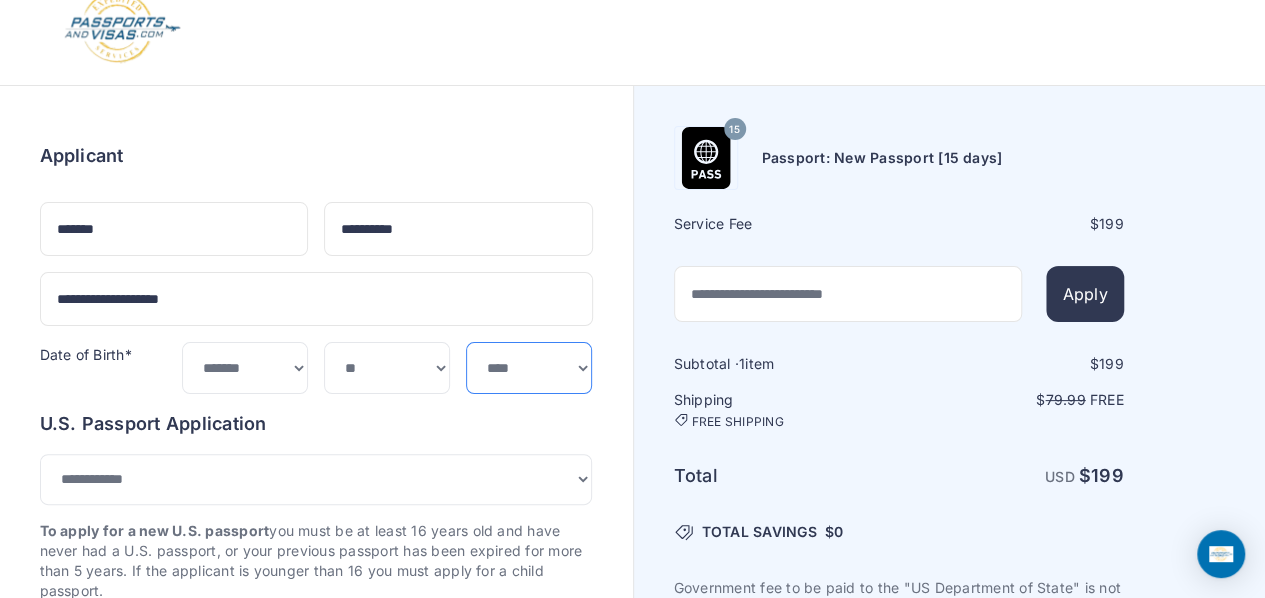 select on "****" 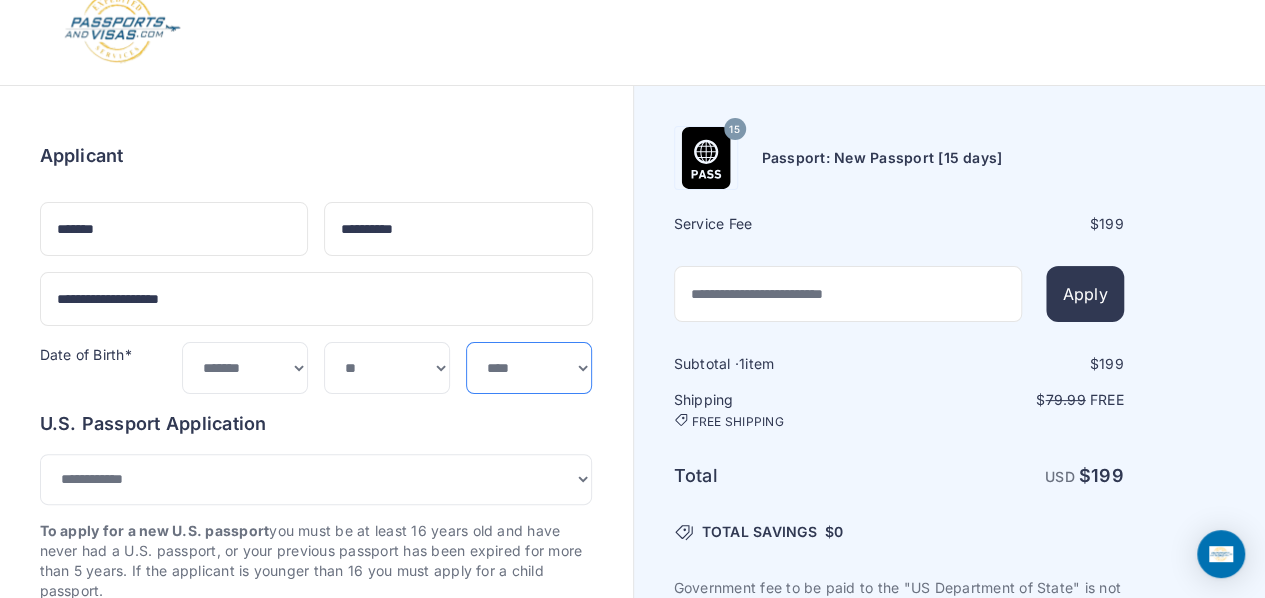click on "****
****
****
****
****
****
****
****
****
****
****
****
****
**** **** **** **** **** **** **** **** **** **** ****" at bounding box center (529, 367) 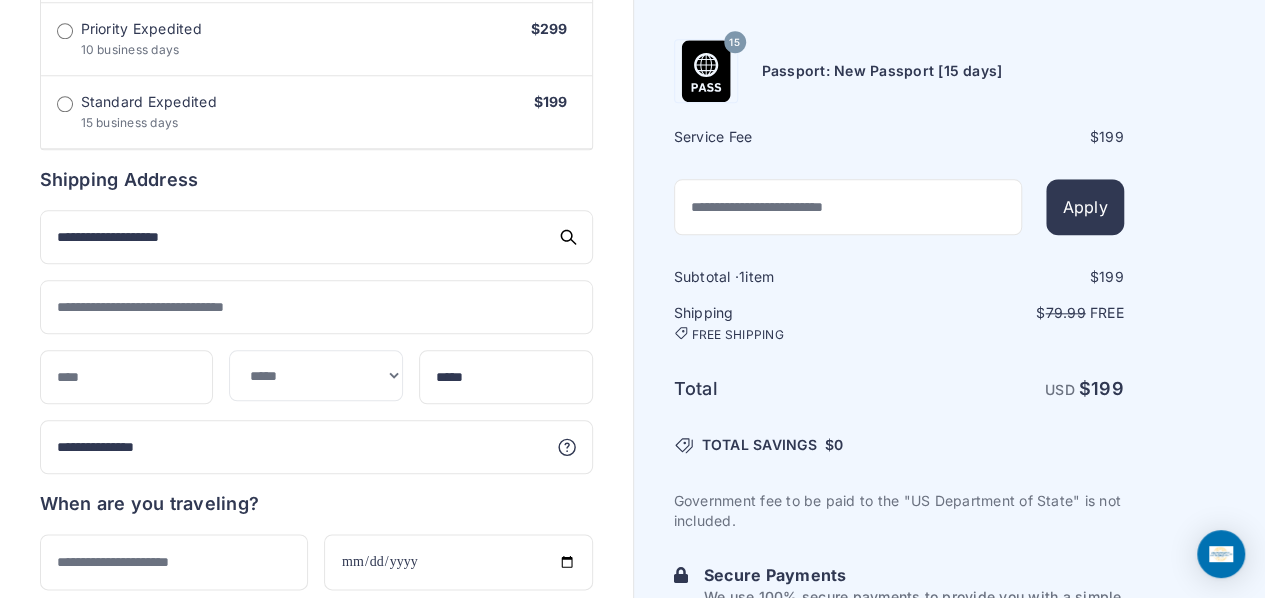 scroll, scrollTop: 904, scrollLeft: 0, axis: vertical 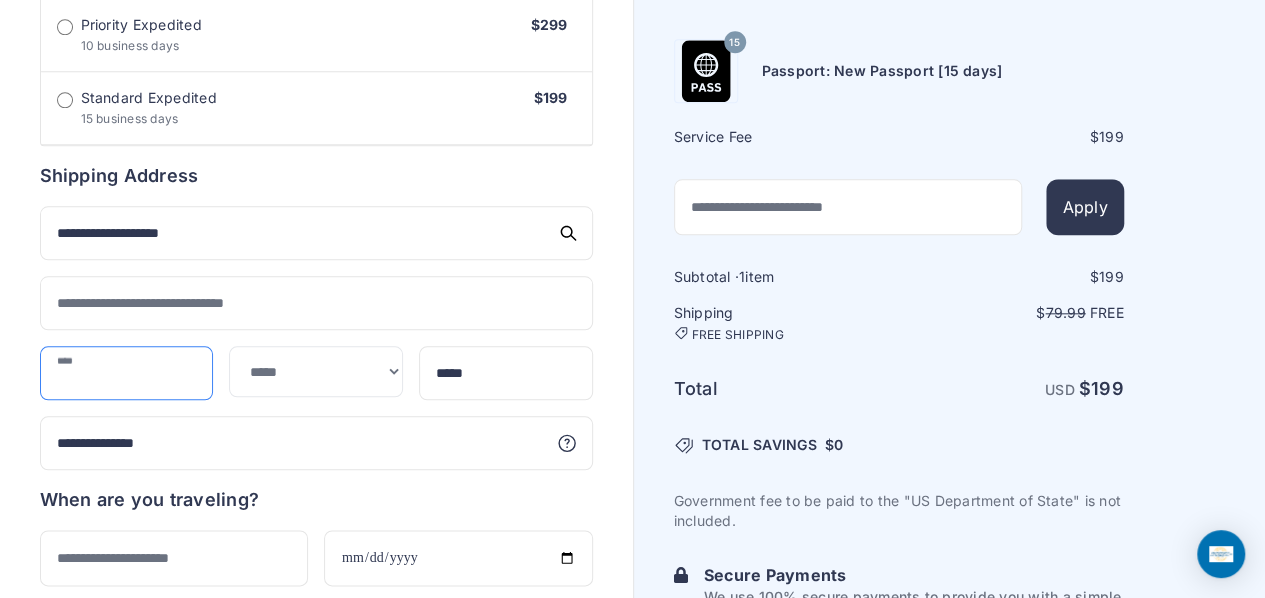 click at bounding box center (127, 373) 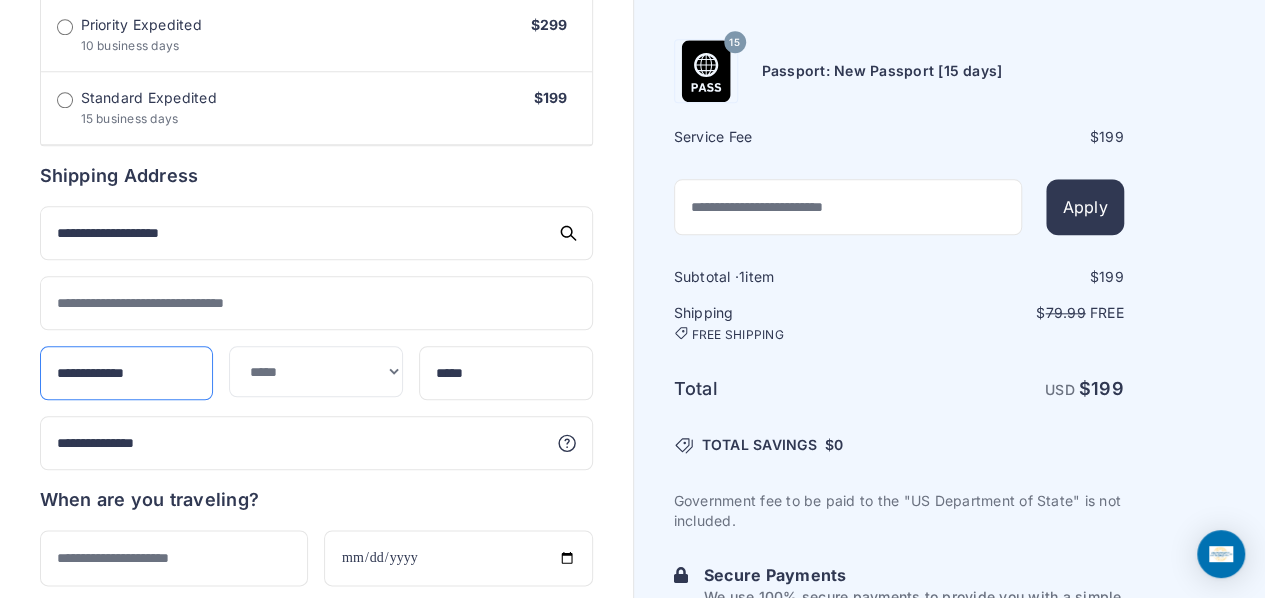 type on "**********" 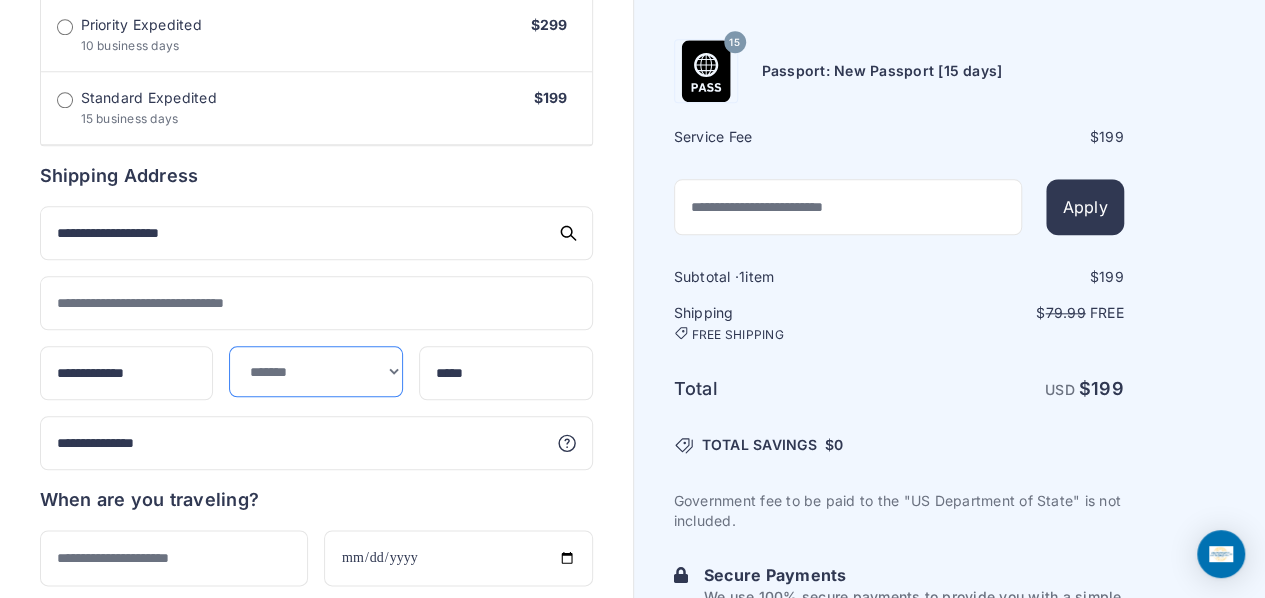 select on "**" 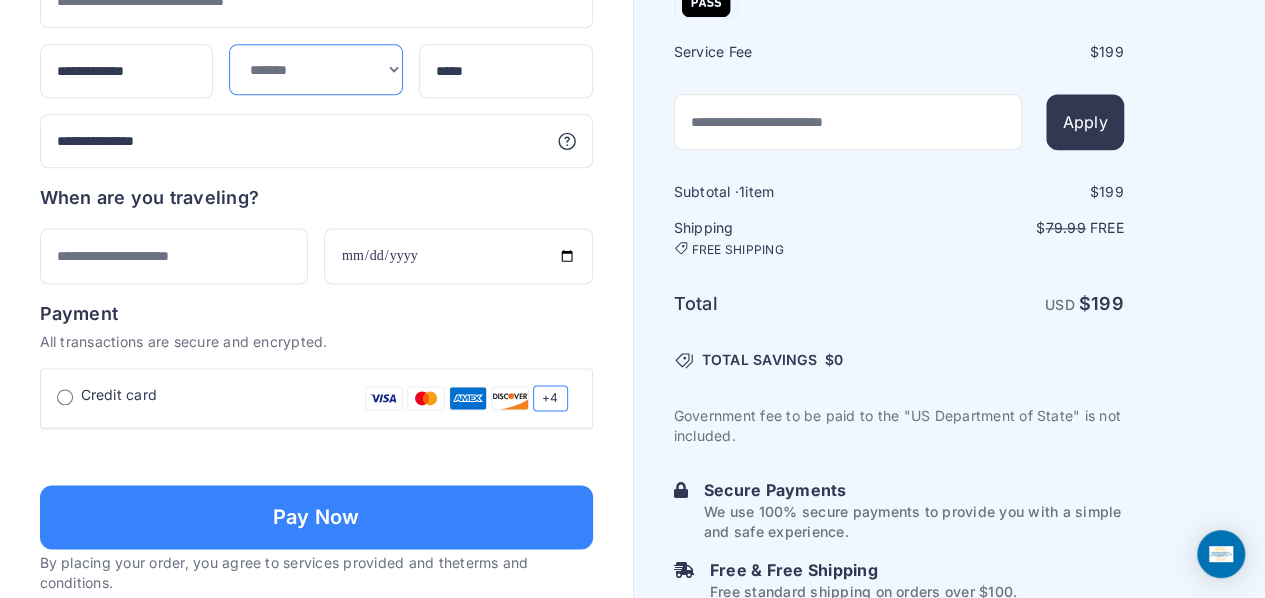 scroll, scrollTop: 1206, scrollLeft: 0, axis: vertical 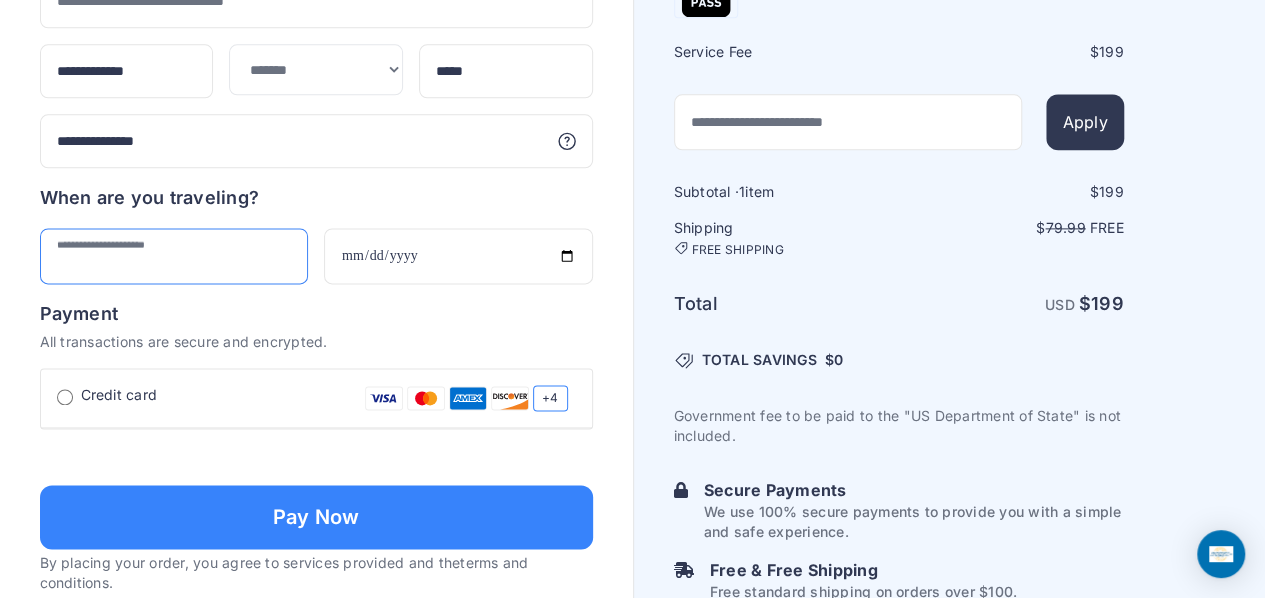 click at bounding box center [174, 256] 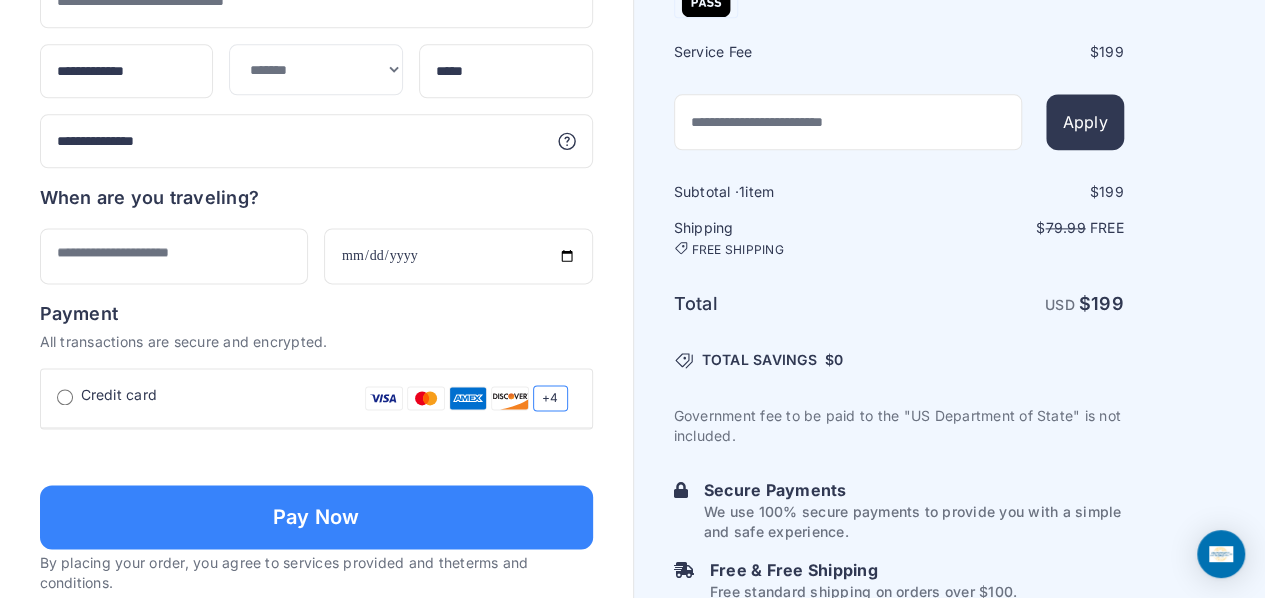 click on "Payment" at bounding box center (316, 314) 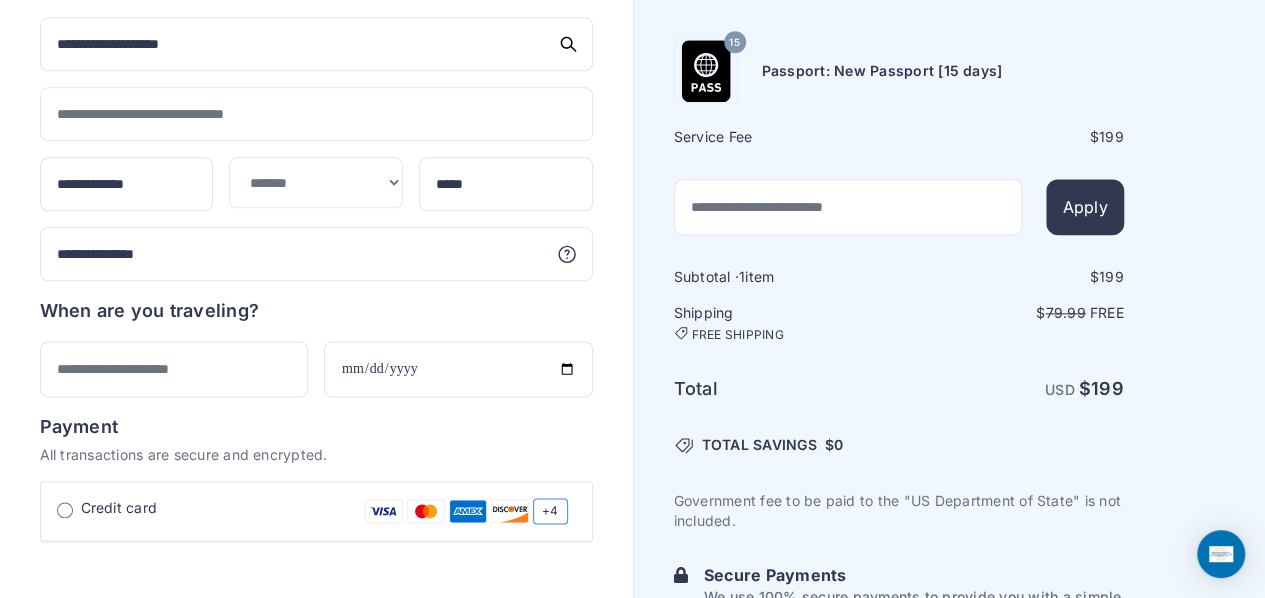 scroll, scrollTop: 1100, scrollLeft: 0, axis: vertical 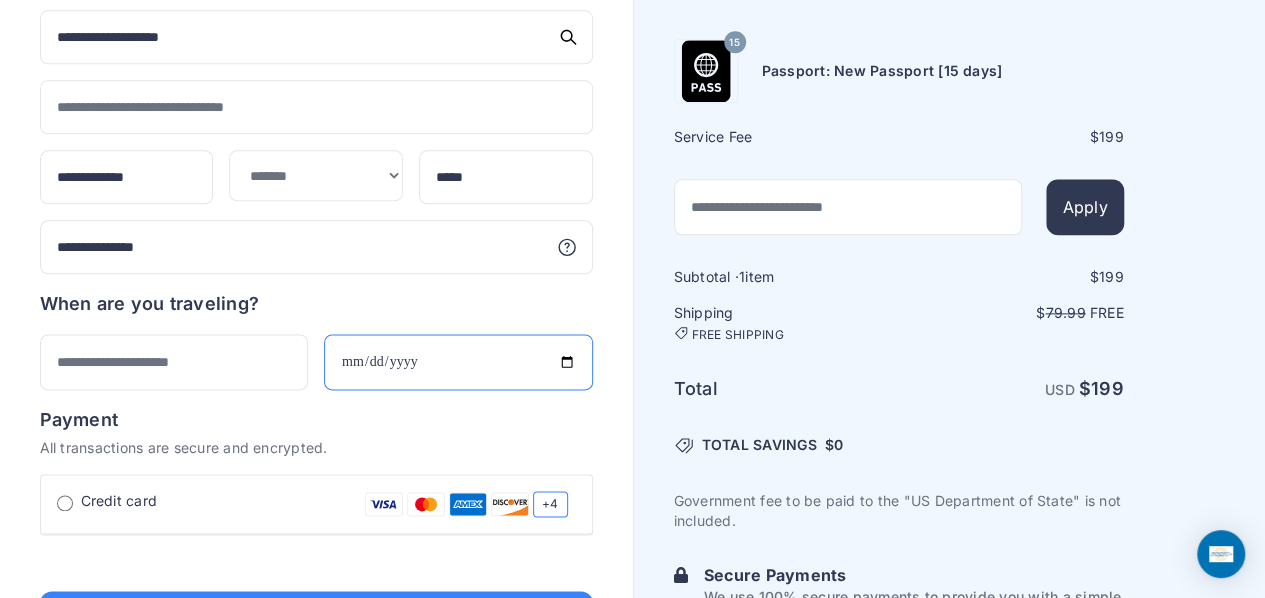 click at bounding box center [458, 362] 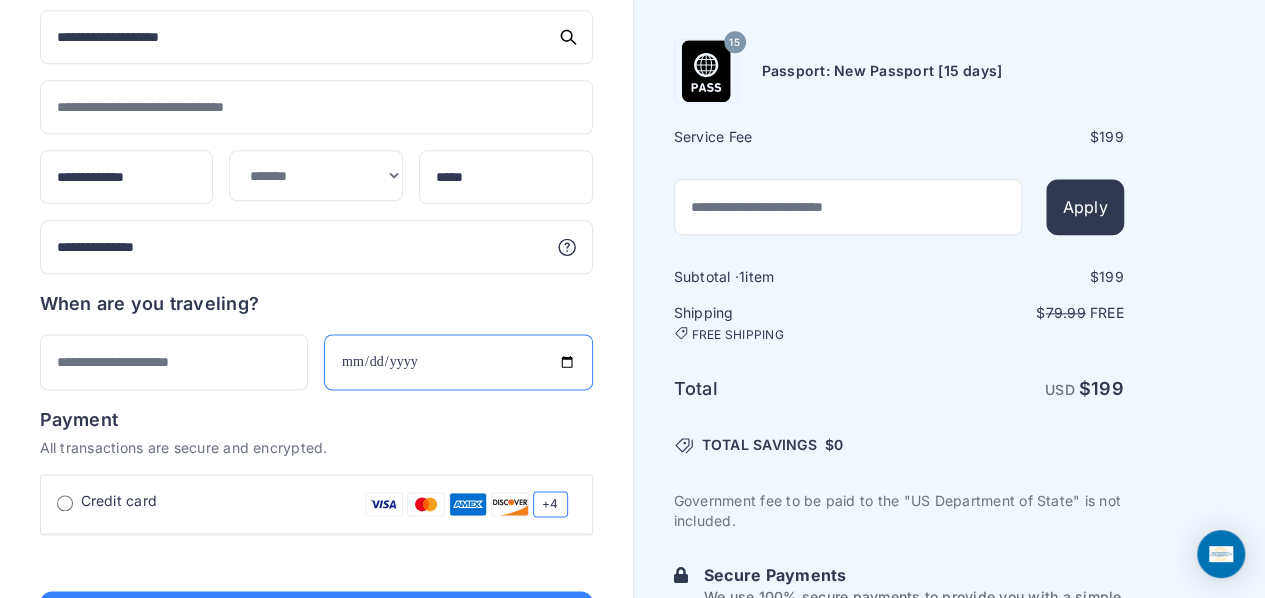 type on "**********" 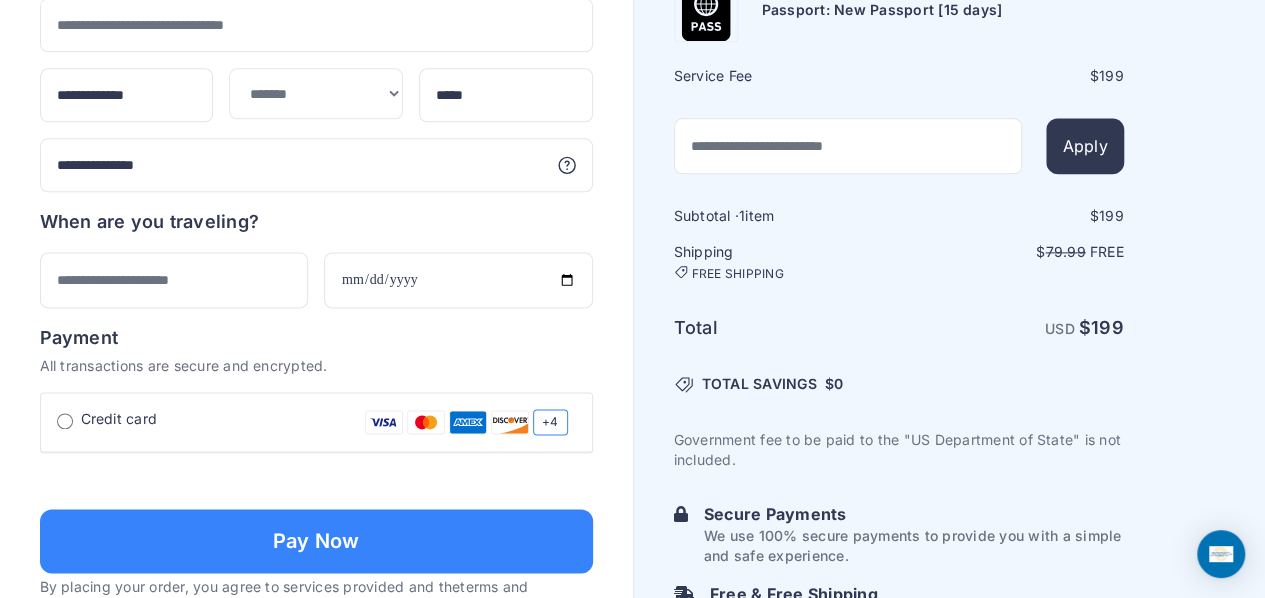 click on "Order summary
$ 199
15
199 1 199 79.99 Free $" at bounding box center [316, -161] 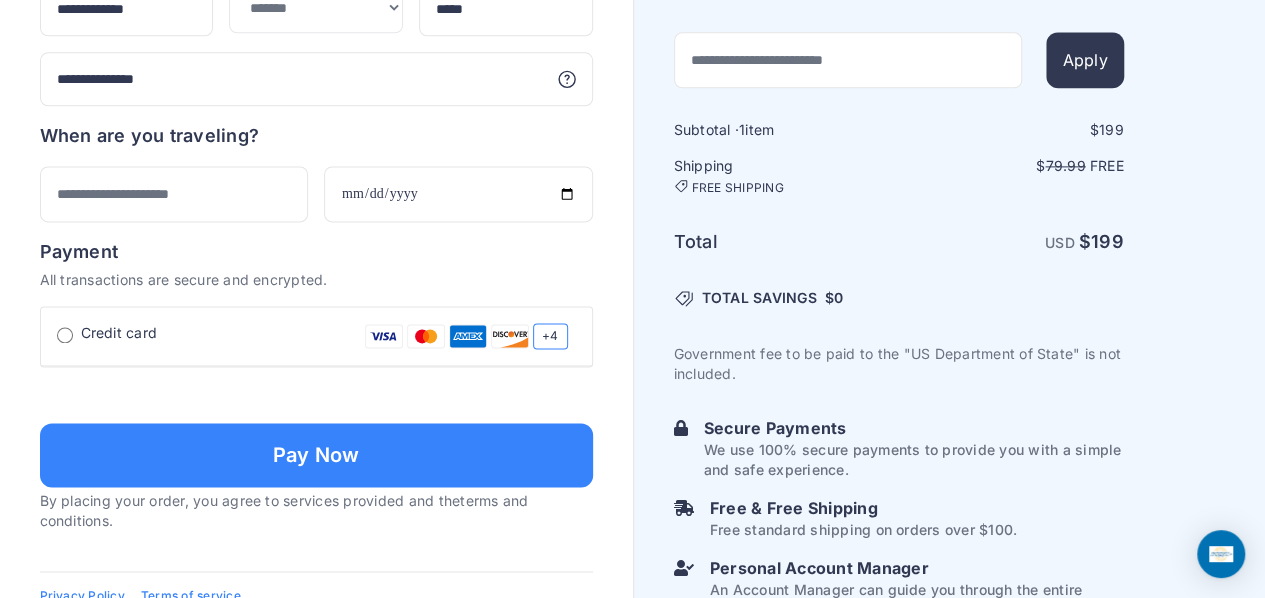 scroll, scrollTop: 1268, scrollLeft: 0, axis: vertical 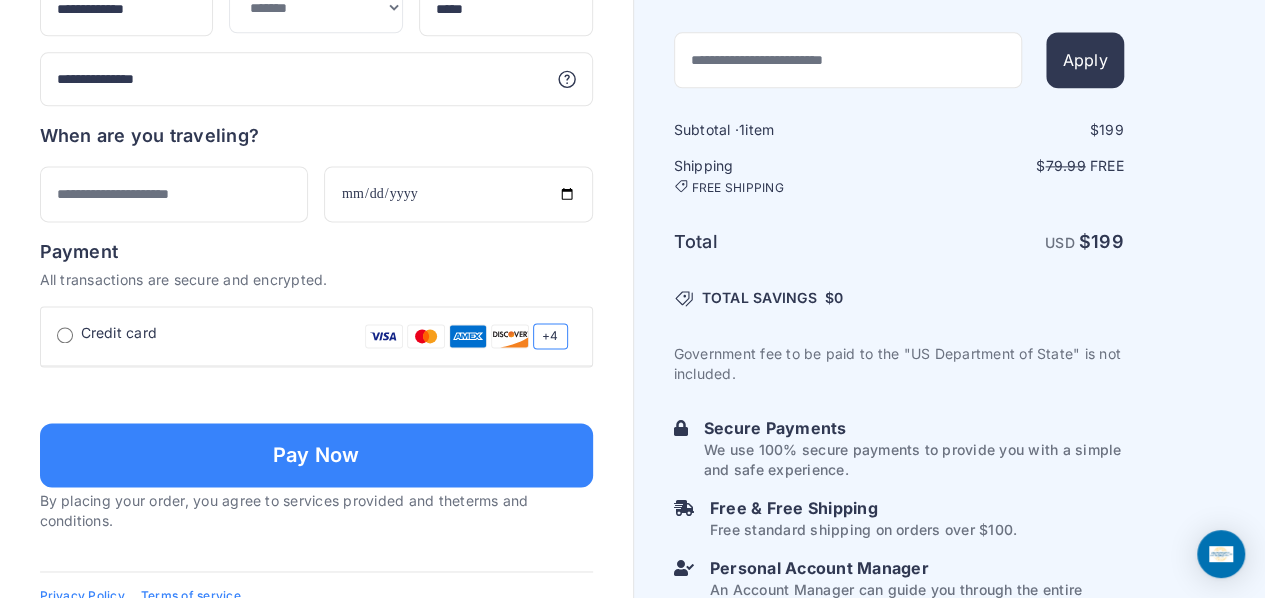 type on "**********" 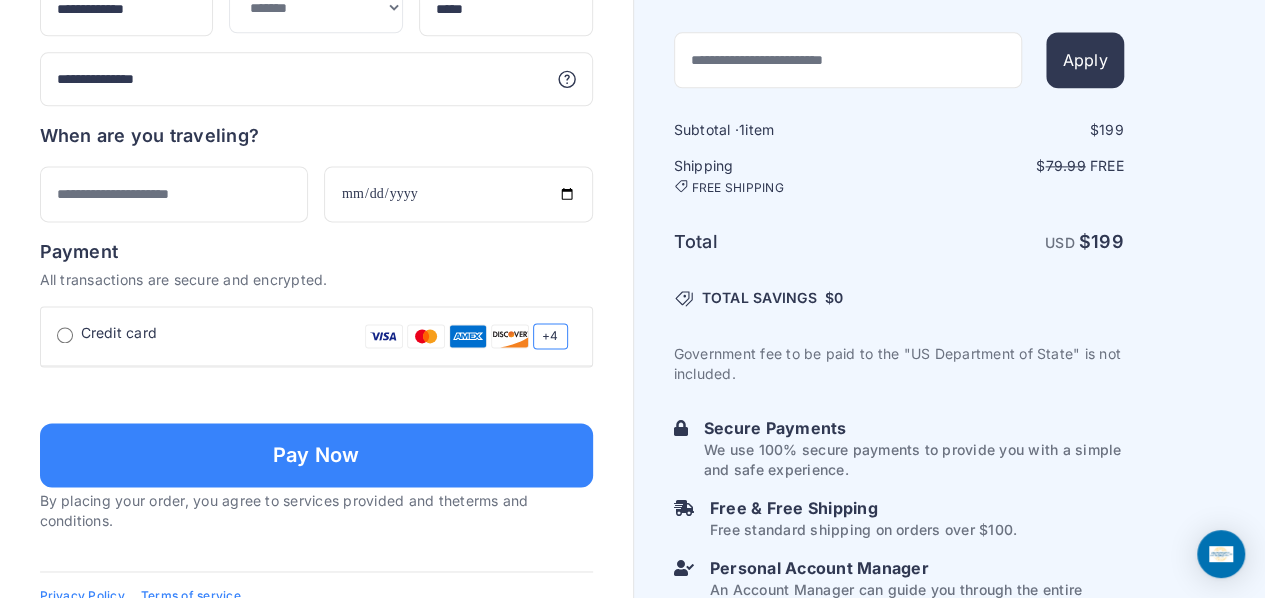 type on "**********" 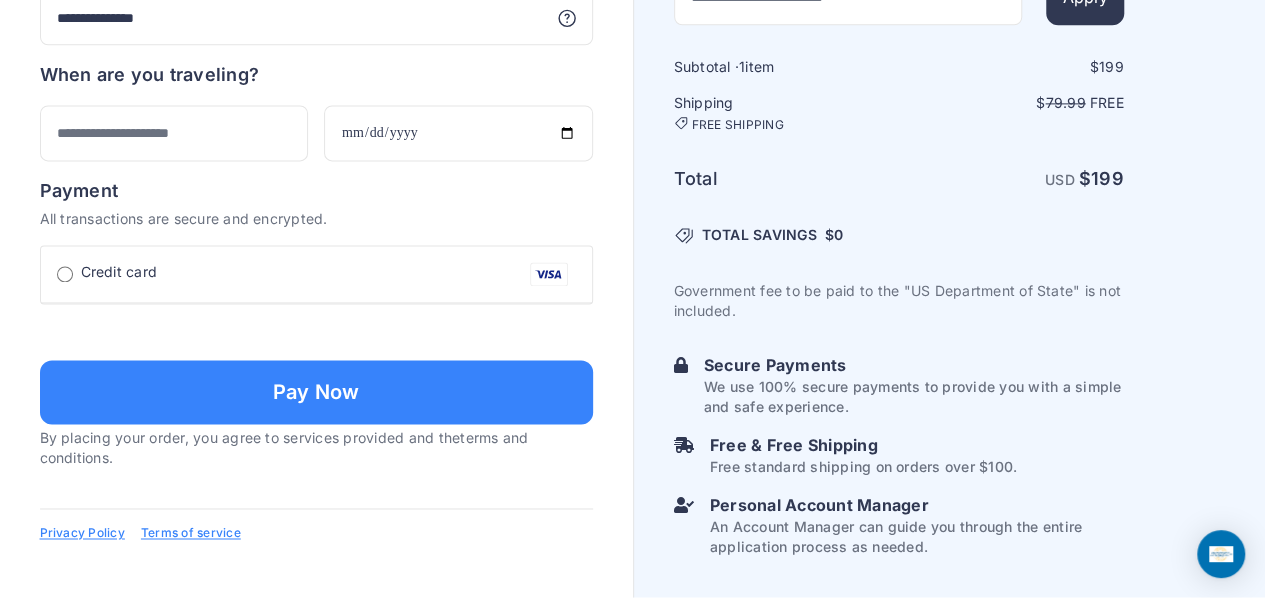 scroll, scrollTop: 1371, scrollLeft: 0, axis: vertical 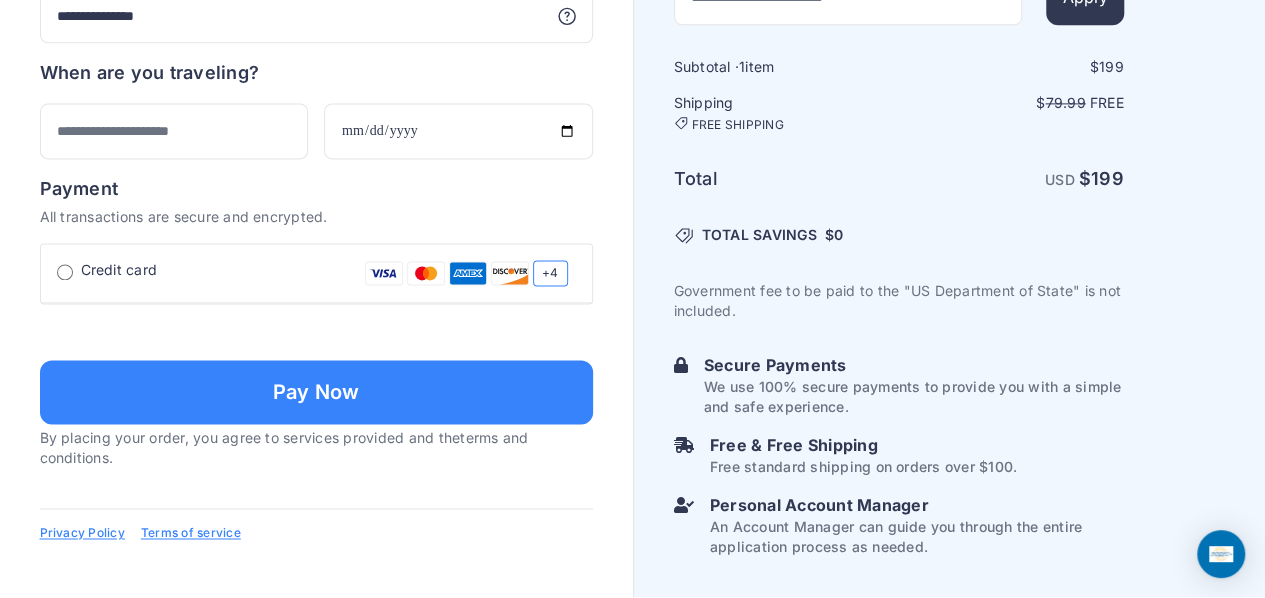 type 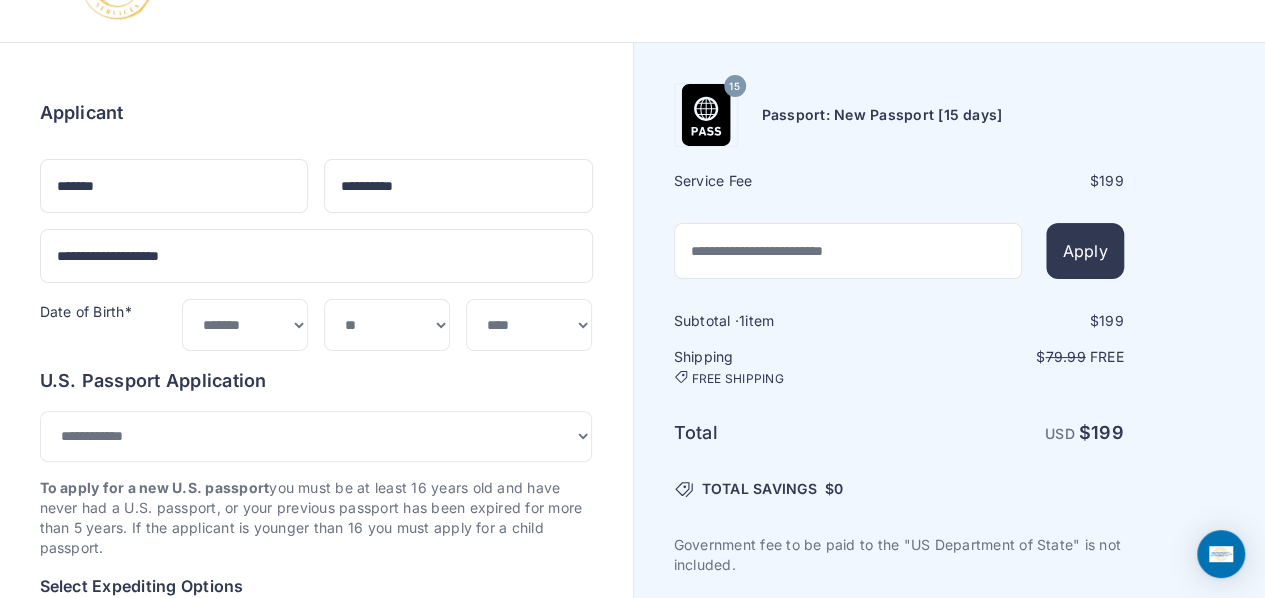 scroll, scrollTop: 0, scrollLeft: 0, axis: both 